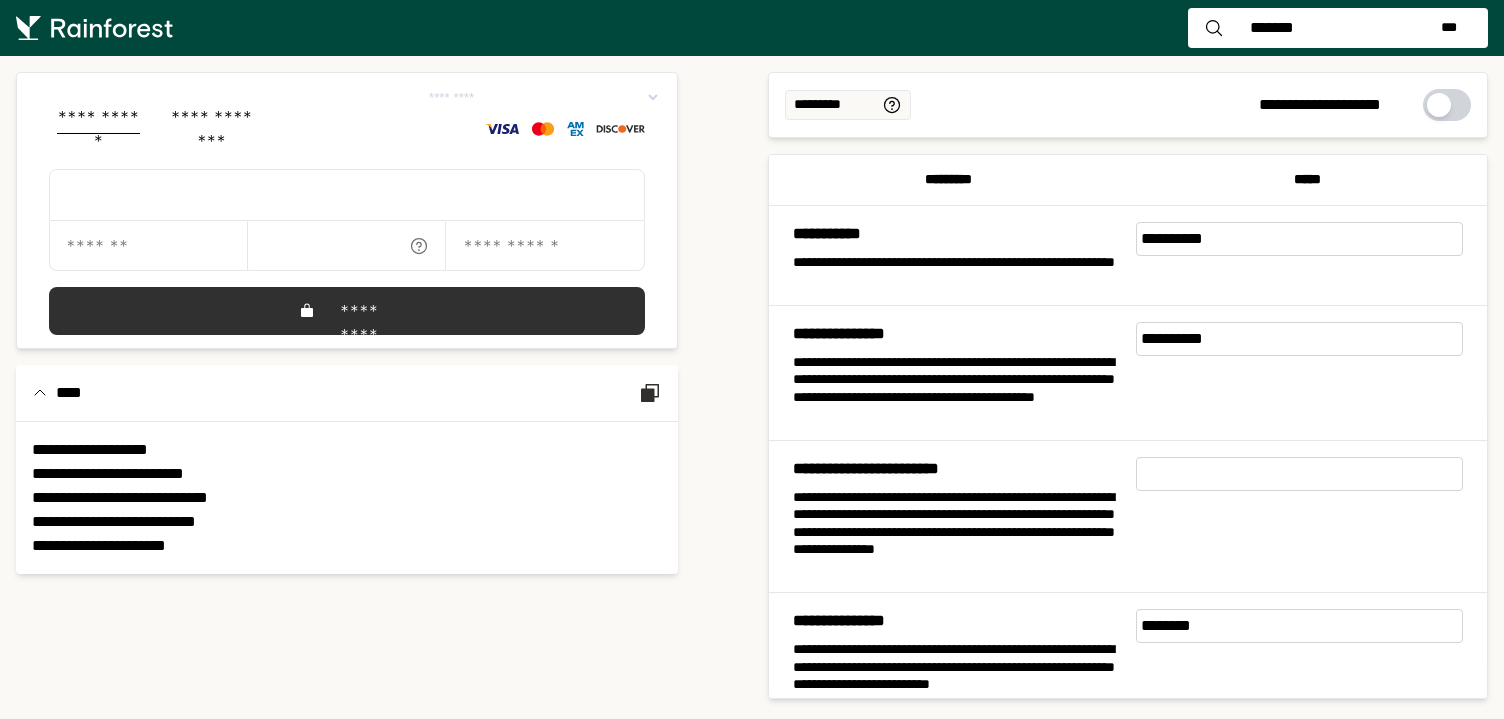 scroll, scrollTop: 0, scrollLeft: 0, axis: both 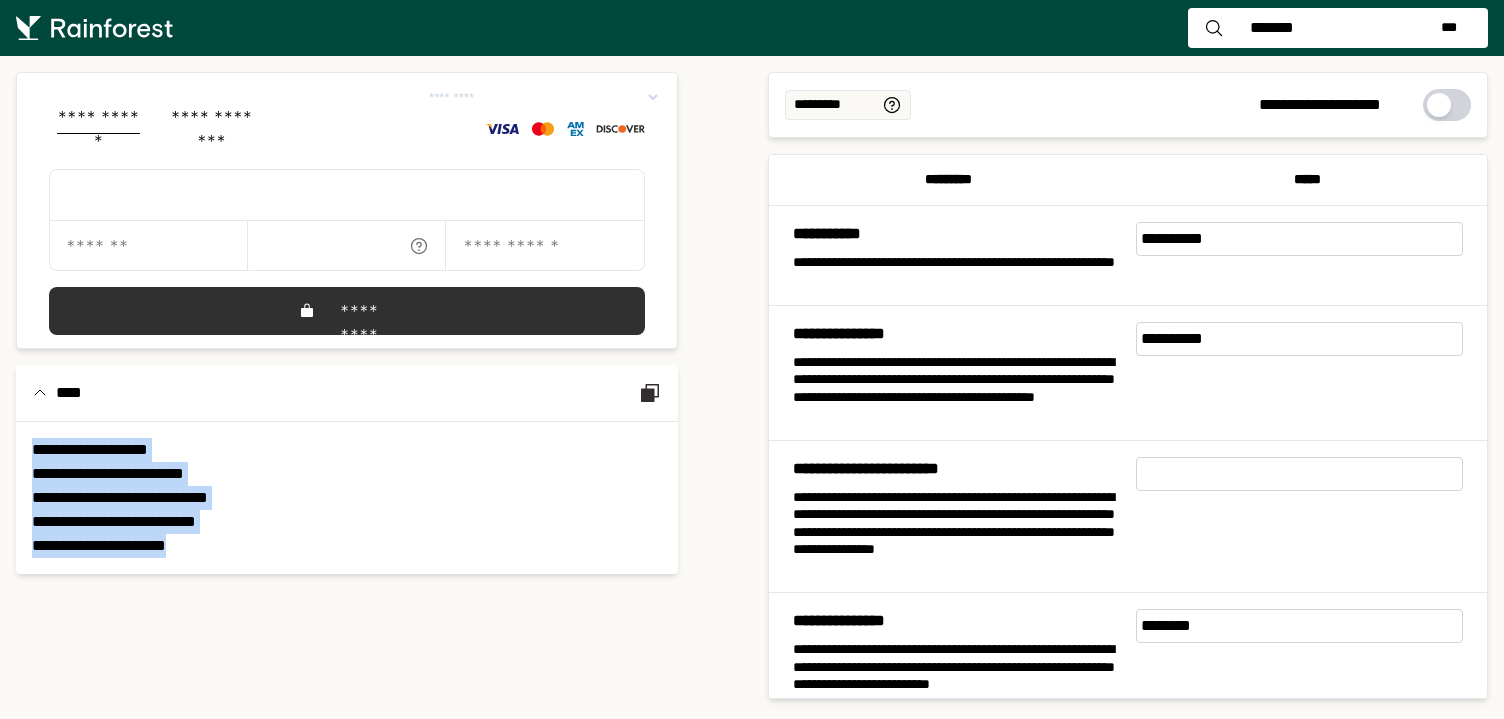 drag, startPoint x: 323, startPoint y: 544, endPoint x: 21, endPoint y: 449, distance: 316.58963 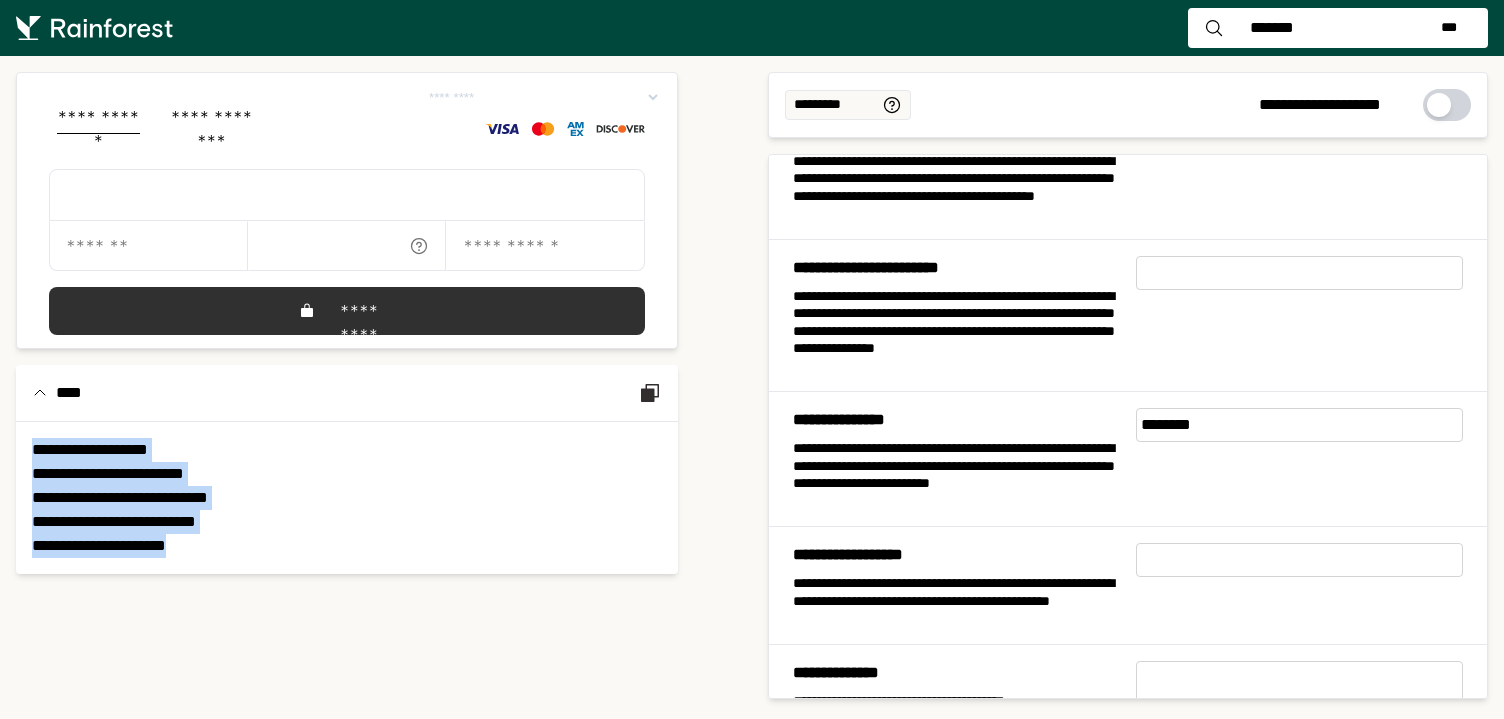 scroll, scrollTop: 260, scrollLeft: 0, axis: vertical 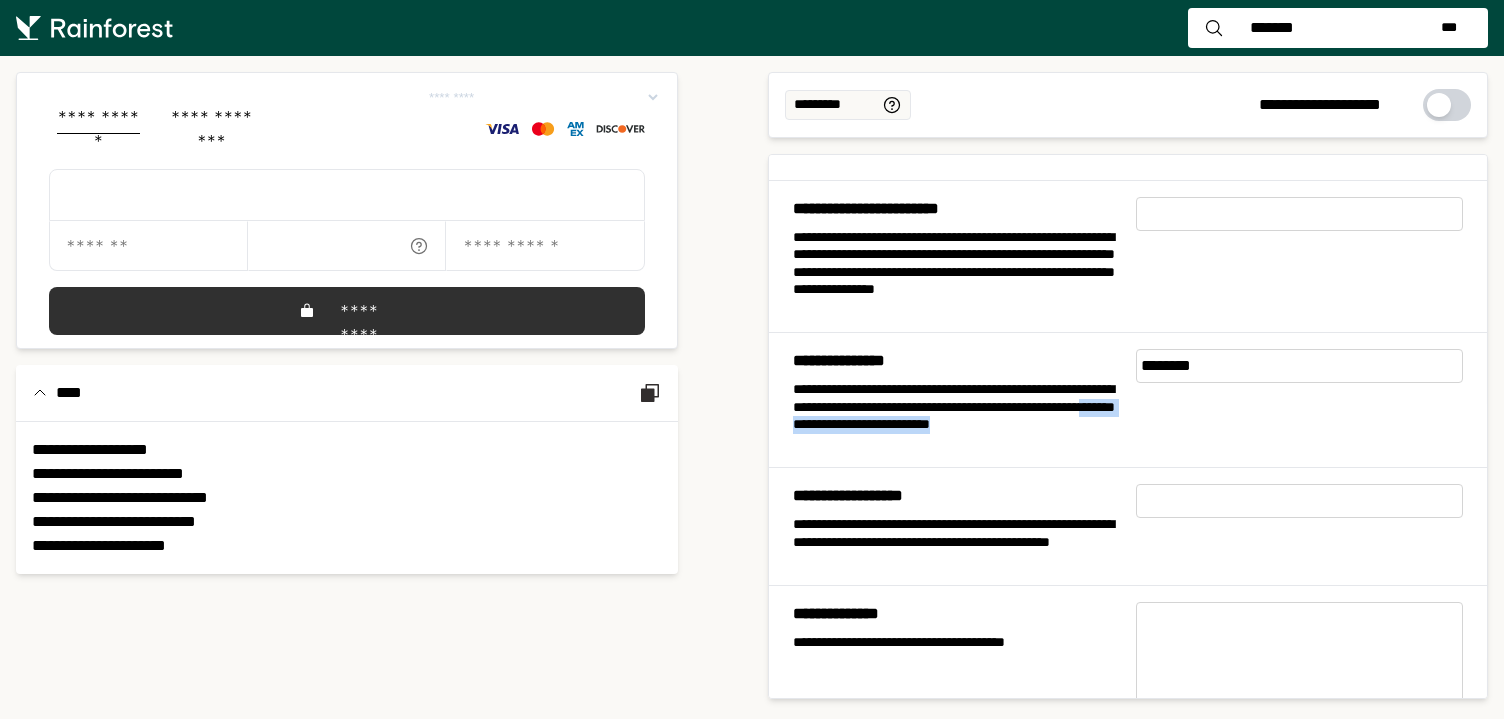 drag, startPoint x: 1017, startPoint y: 429, endPoint x: 1071, endPoint y: 440, distance: 55.108982 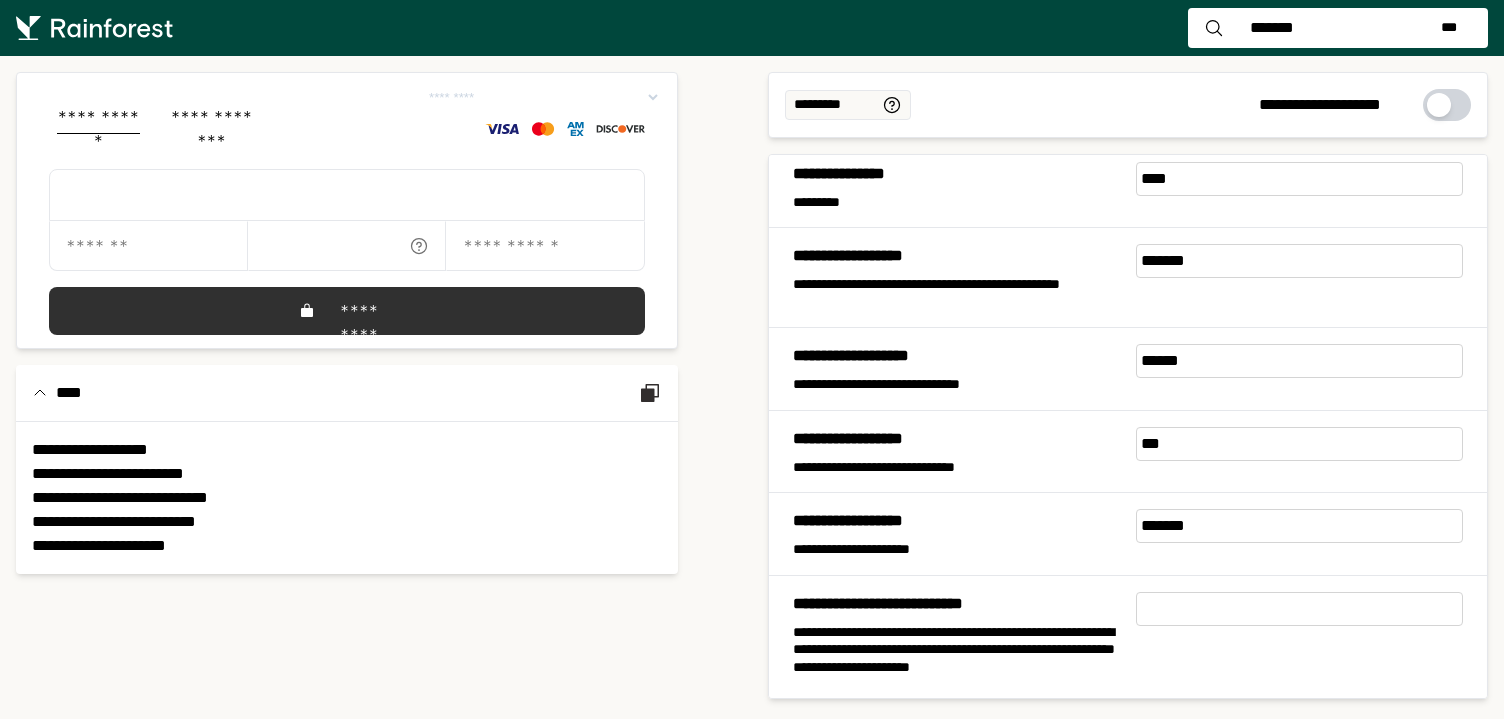 scroll, scrollTop: 1447, scrollLeft: 0, axis: vertical 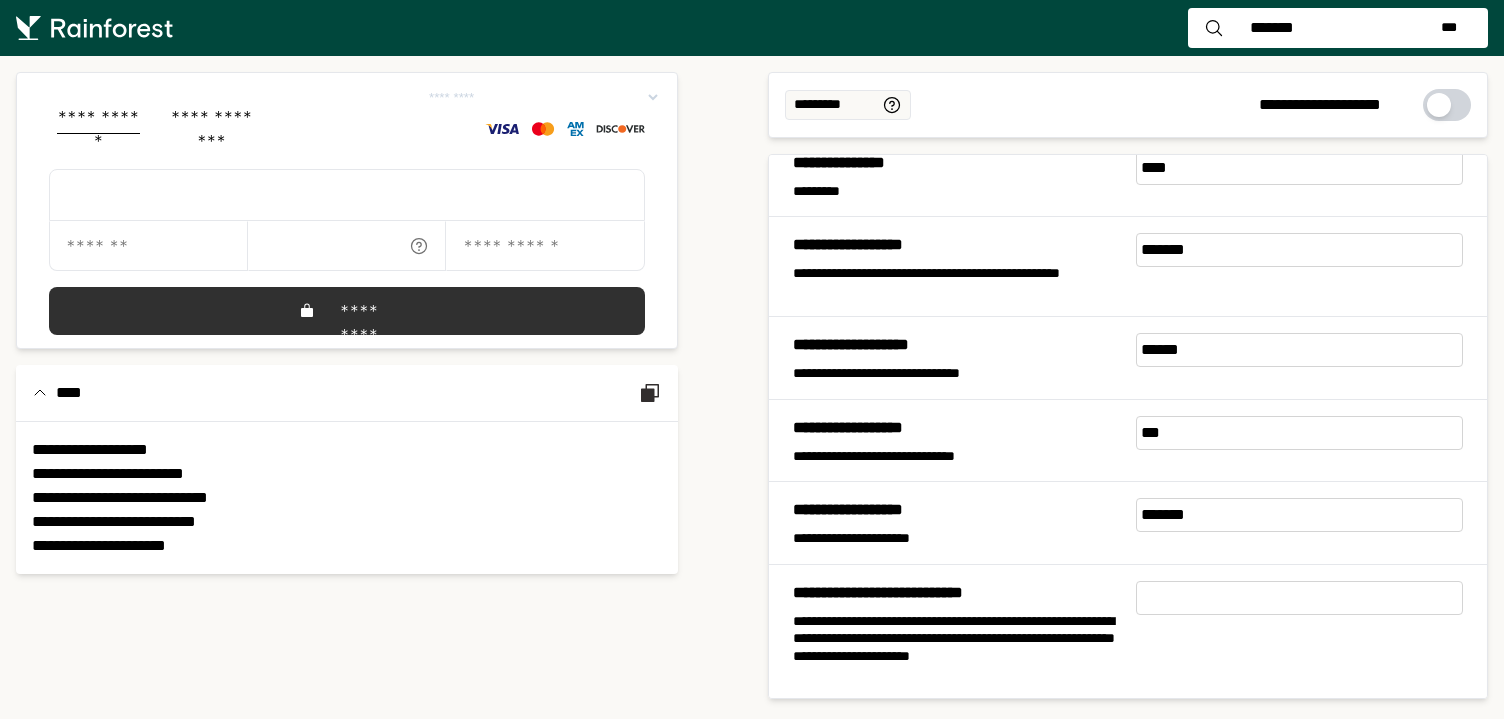 click on "*******" at bounding box center [1299, 515] 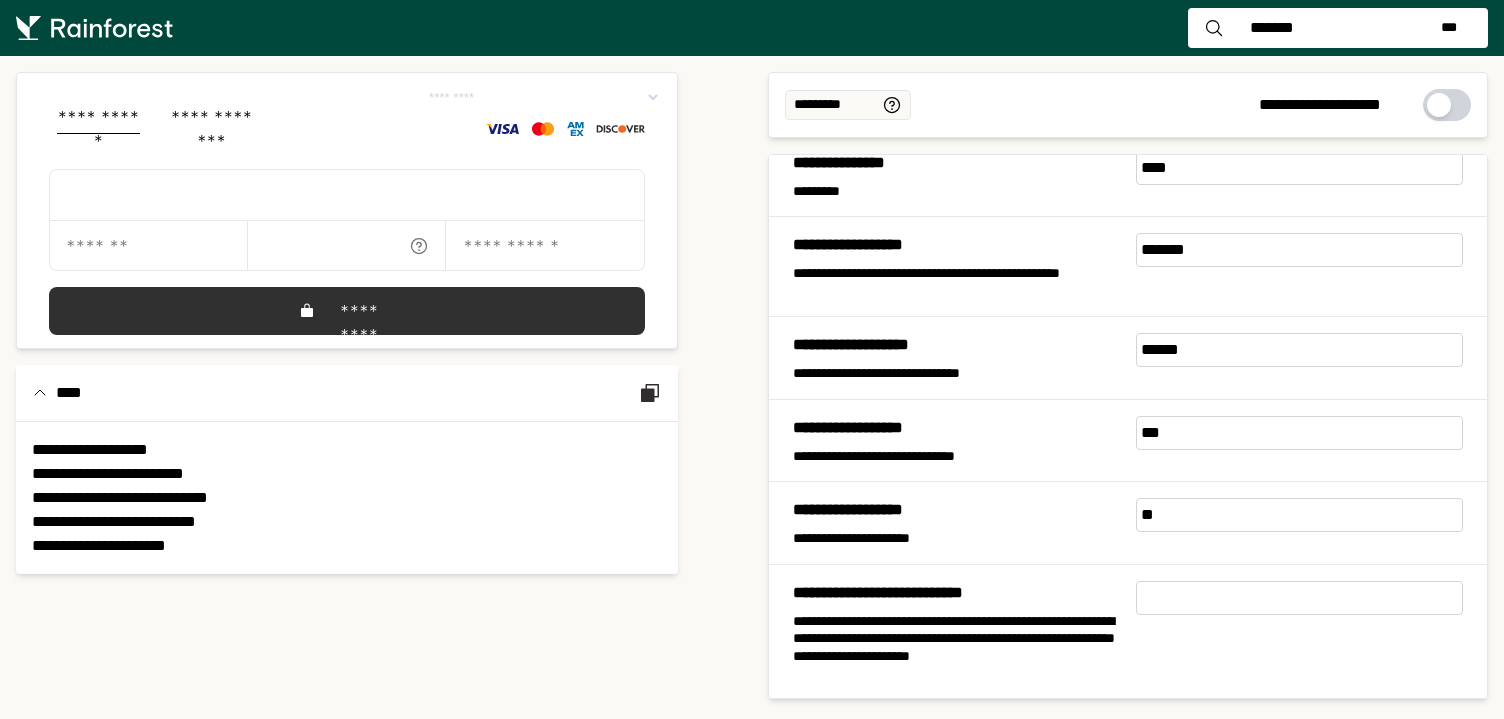 type on "*" 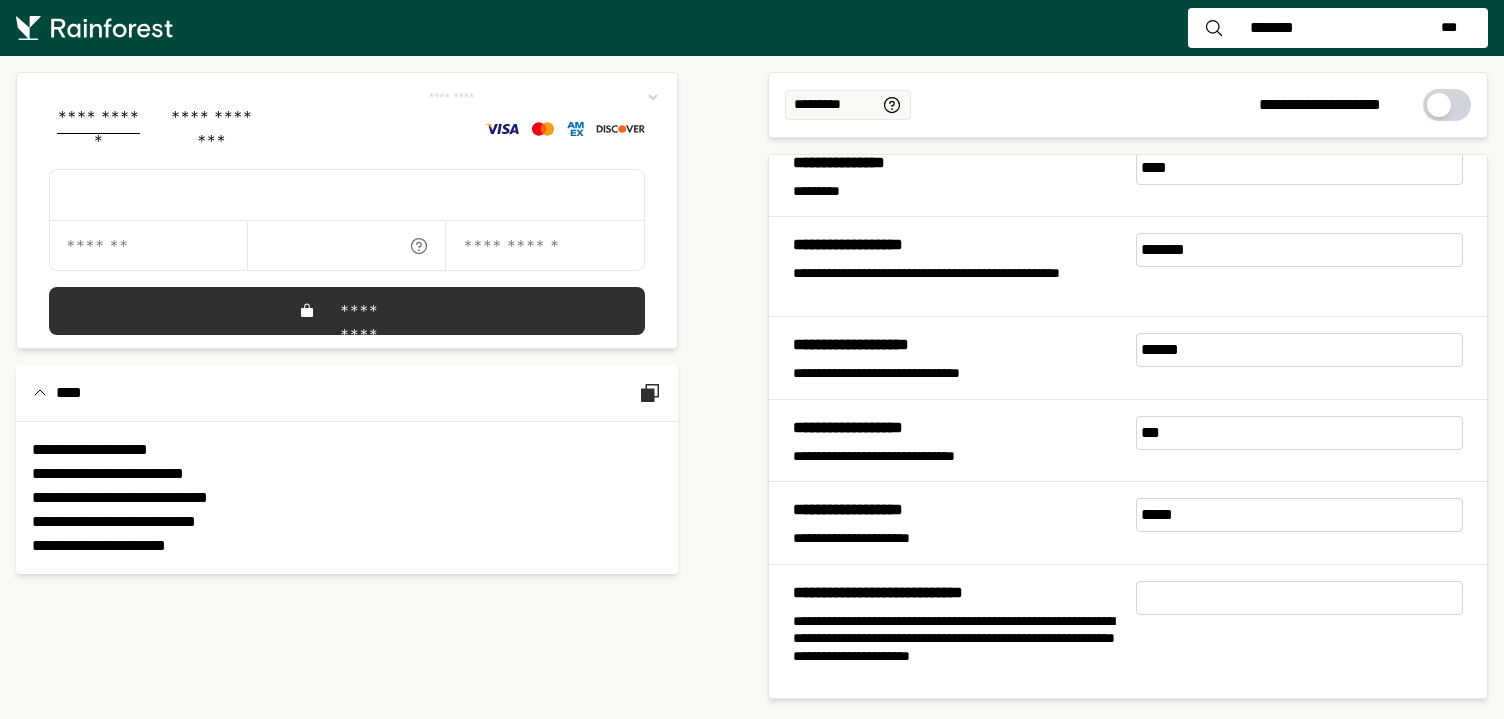 type on "*****" 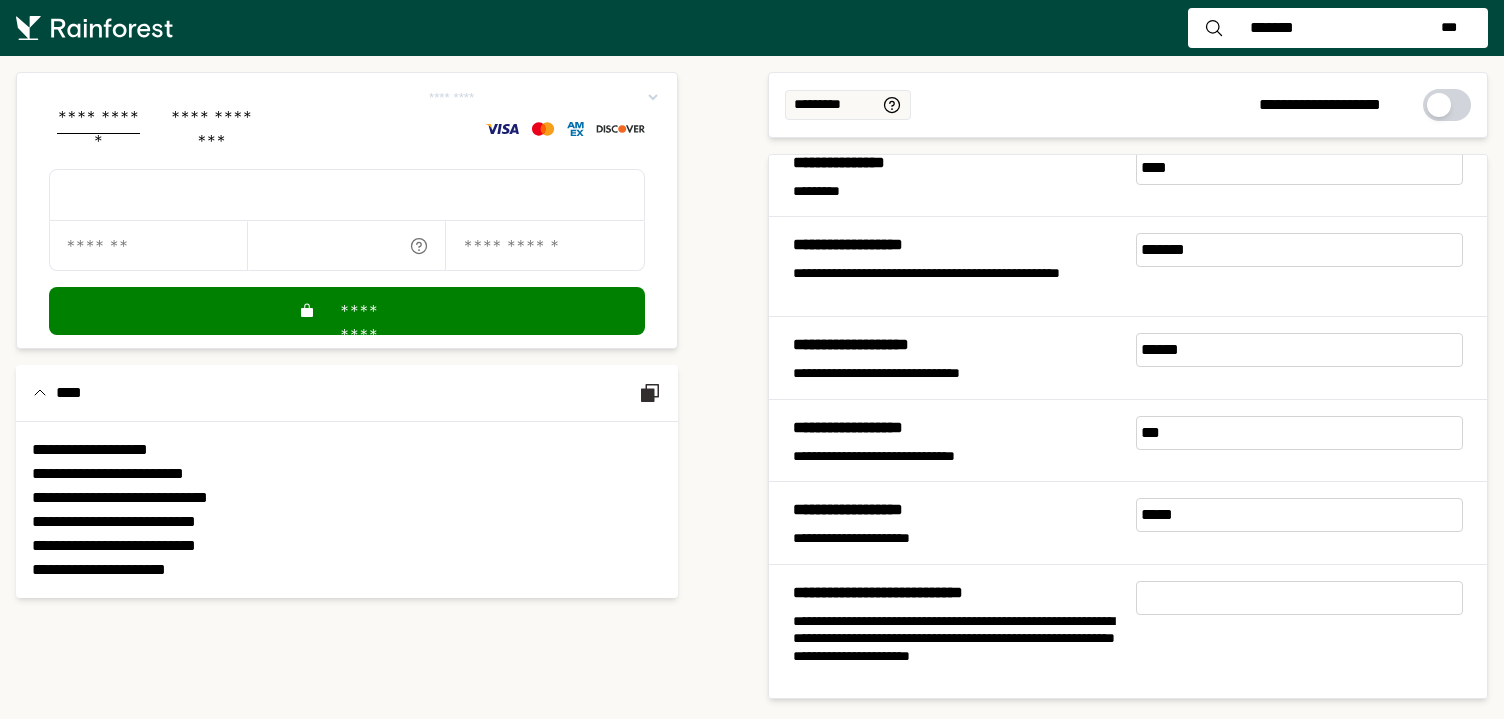 click on "******* ***" at bounding box center (1338, 28) 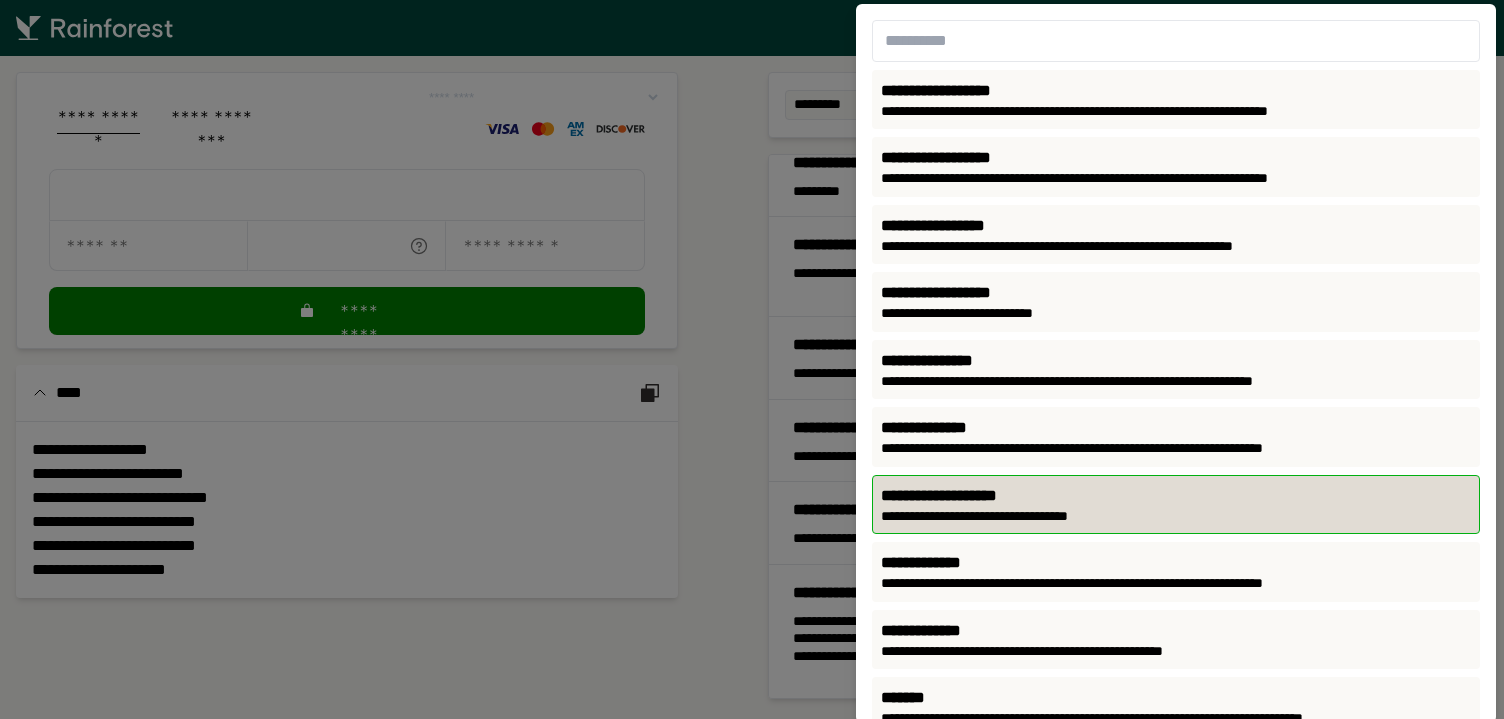 click on "**********" at bounding box center [1176, 496] 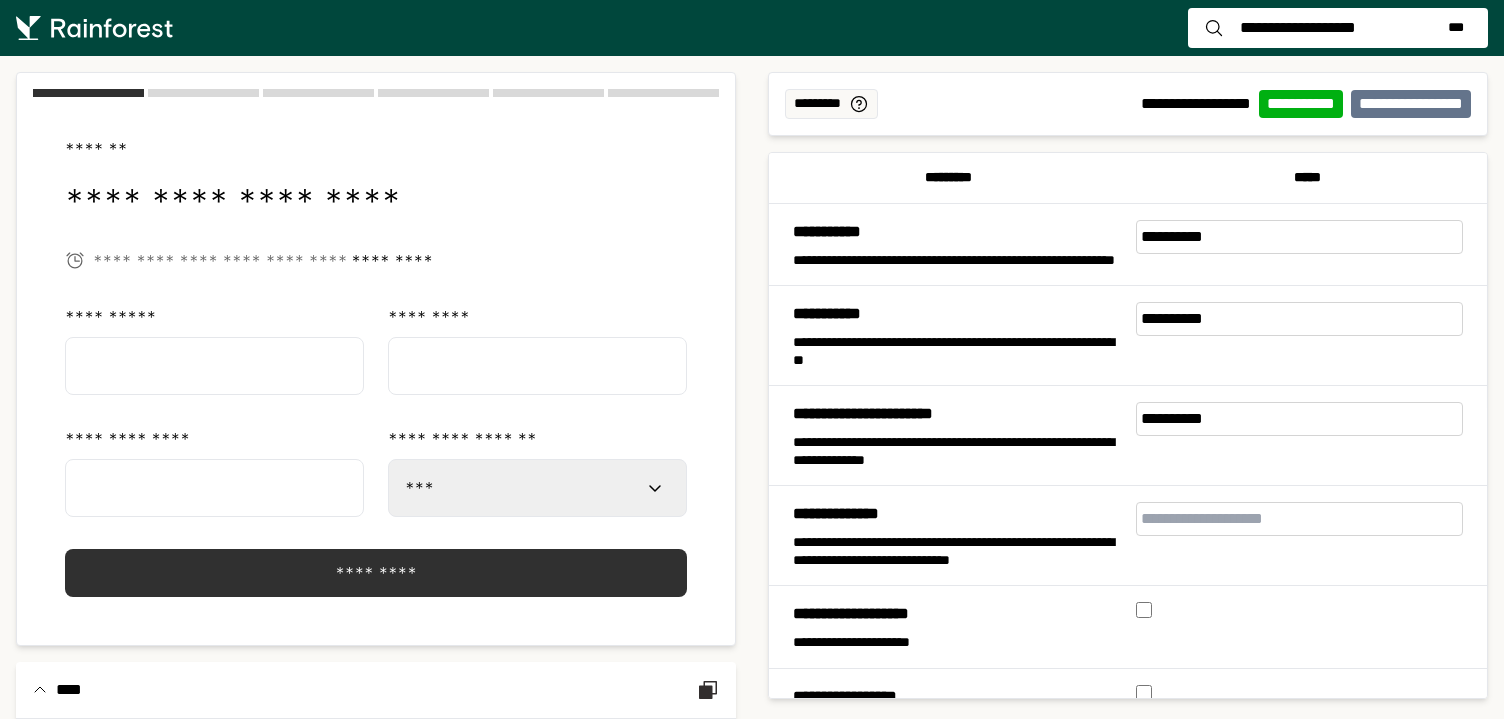 select on "***" 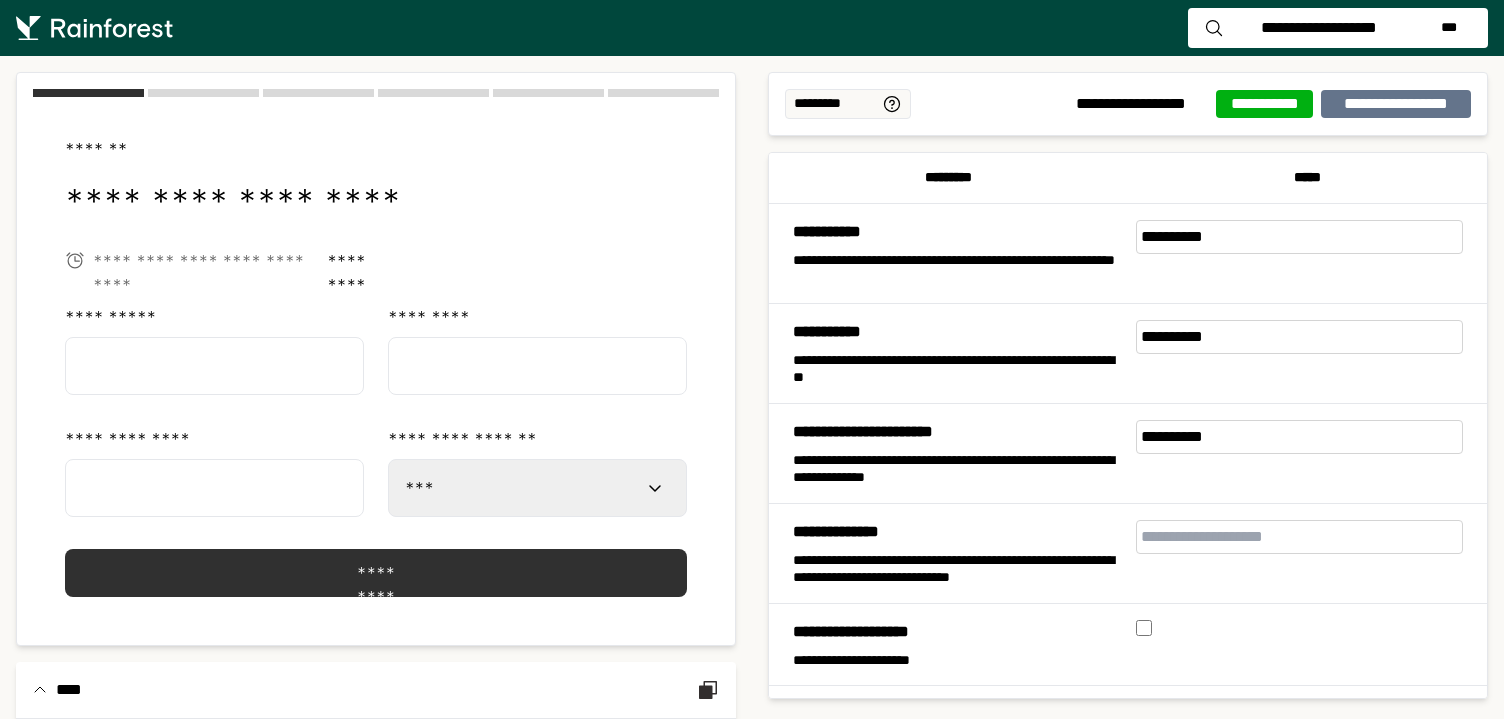 scroll, scrollTop: 0, scrollLeft: 0, axis: both 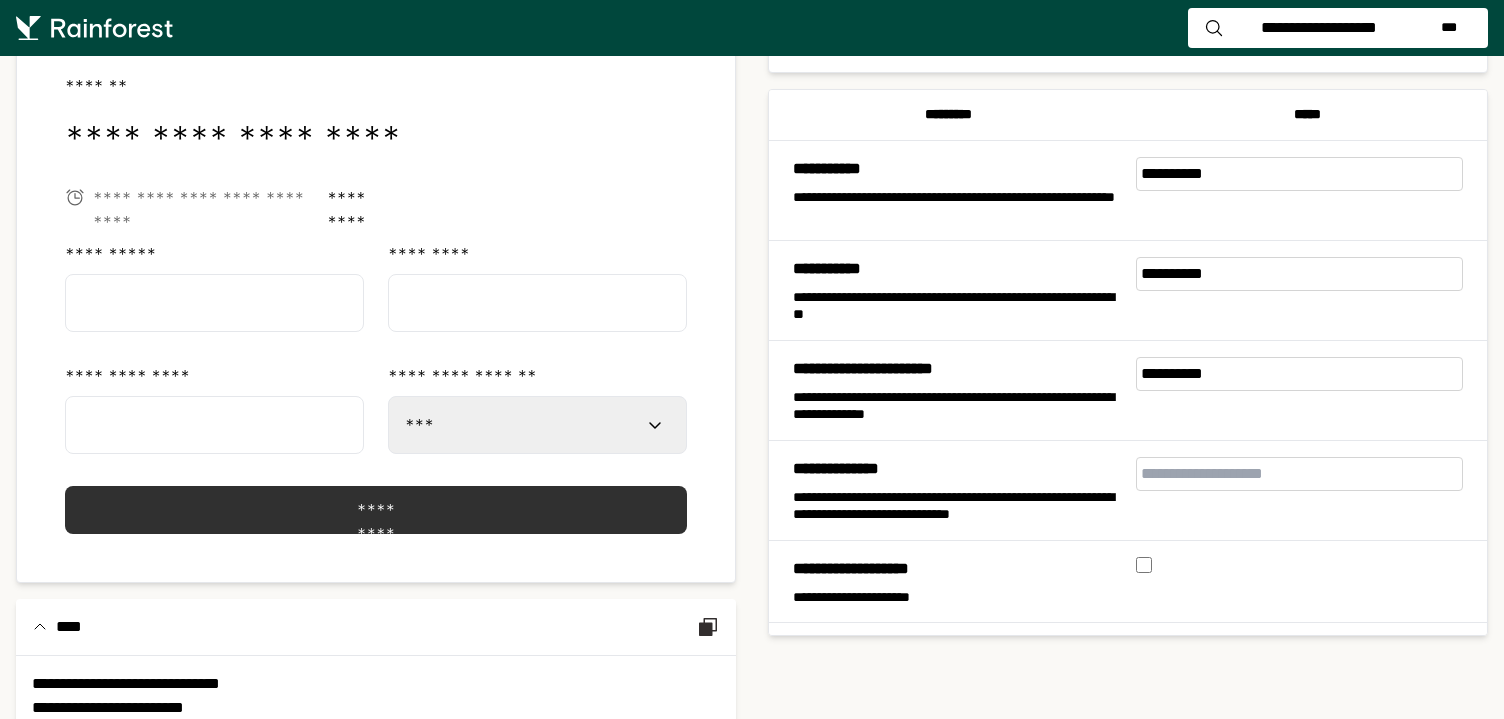 click on "**********" at bounding box center (537, 425) 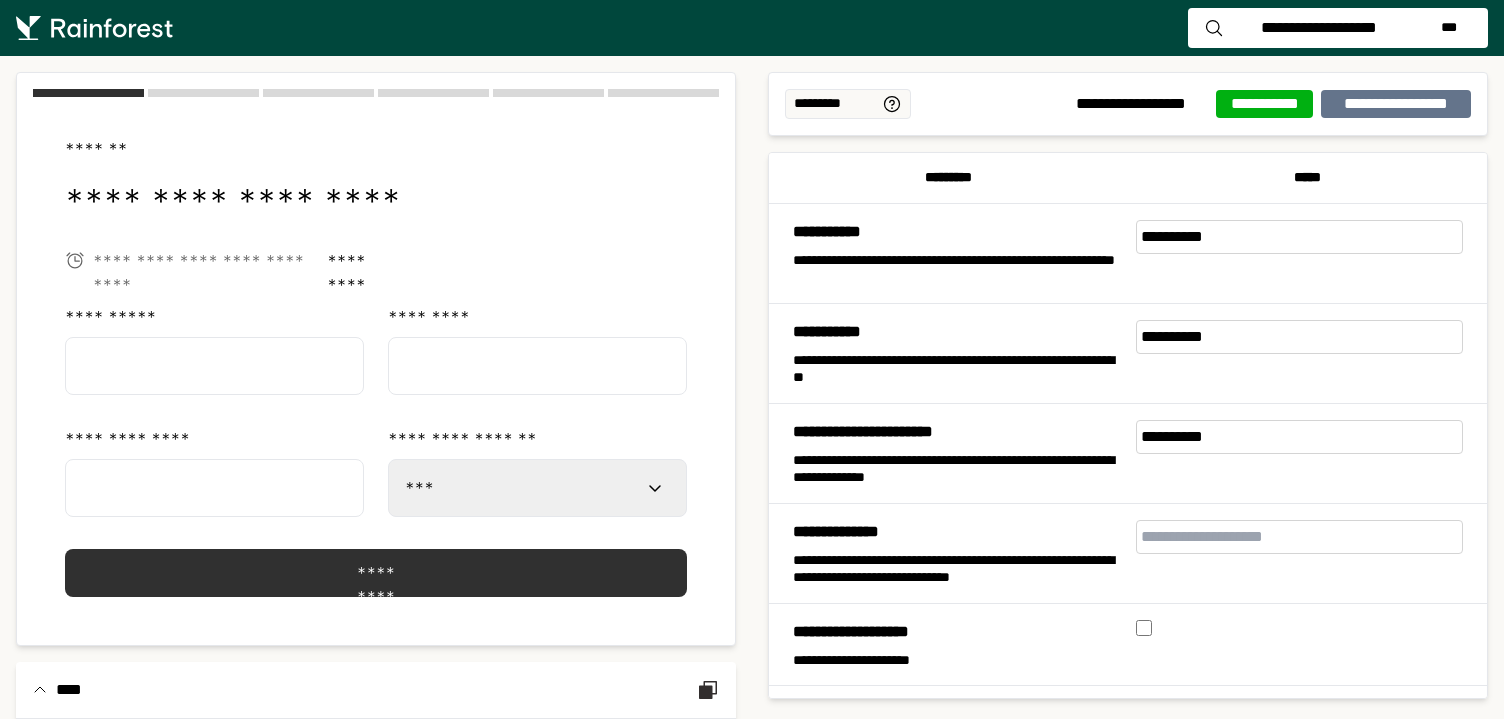 click on "**********" at bounding box center (1396, 104) 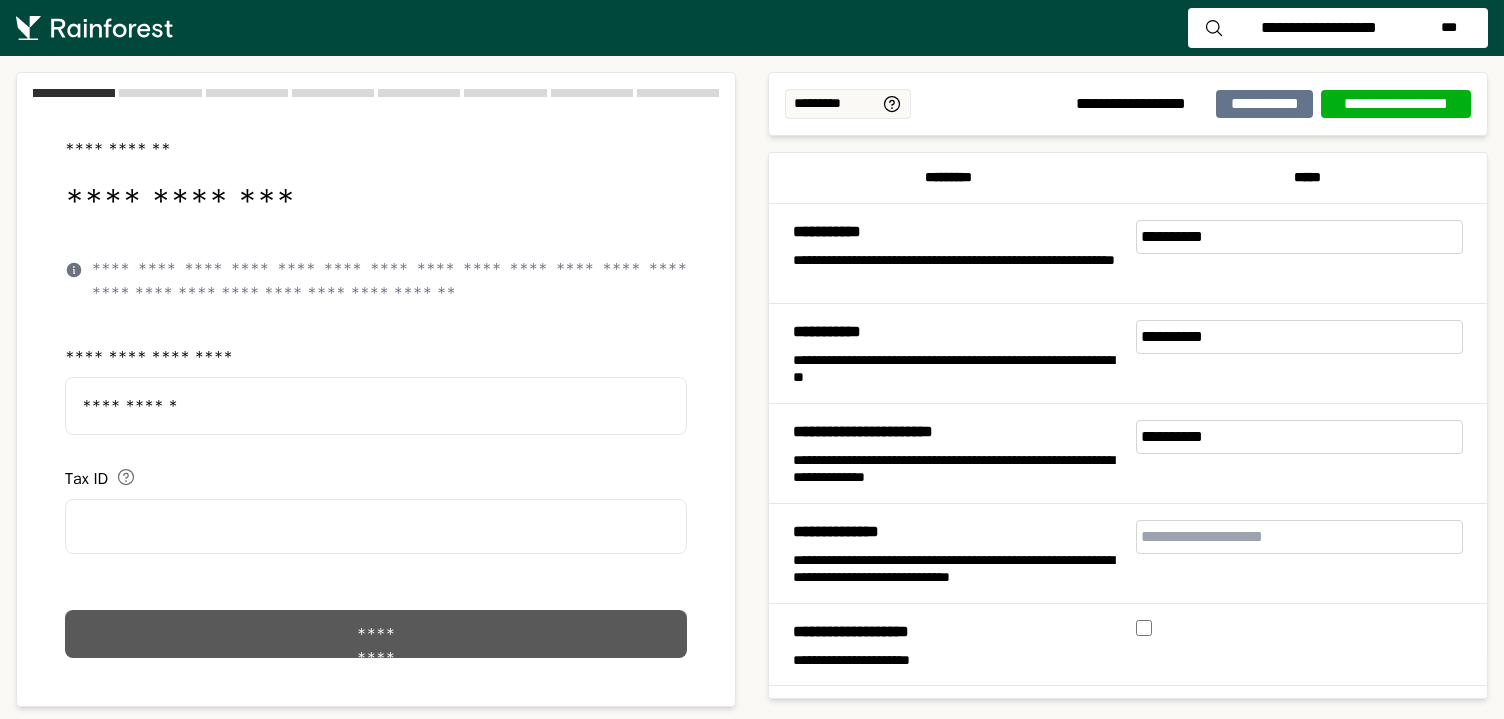 click on "*********" at bounding box center (376, 634) 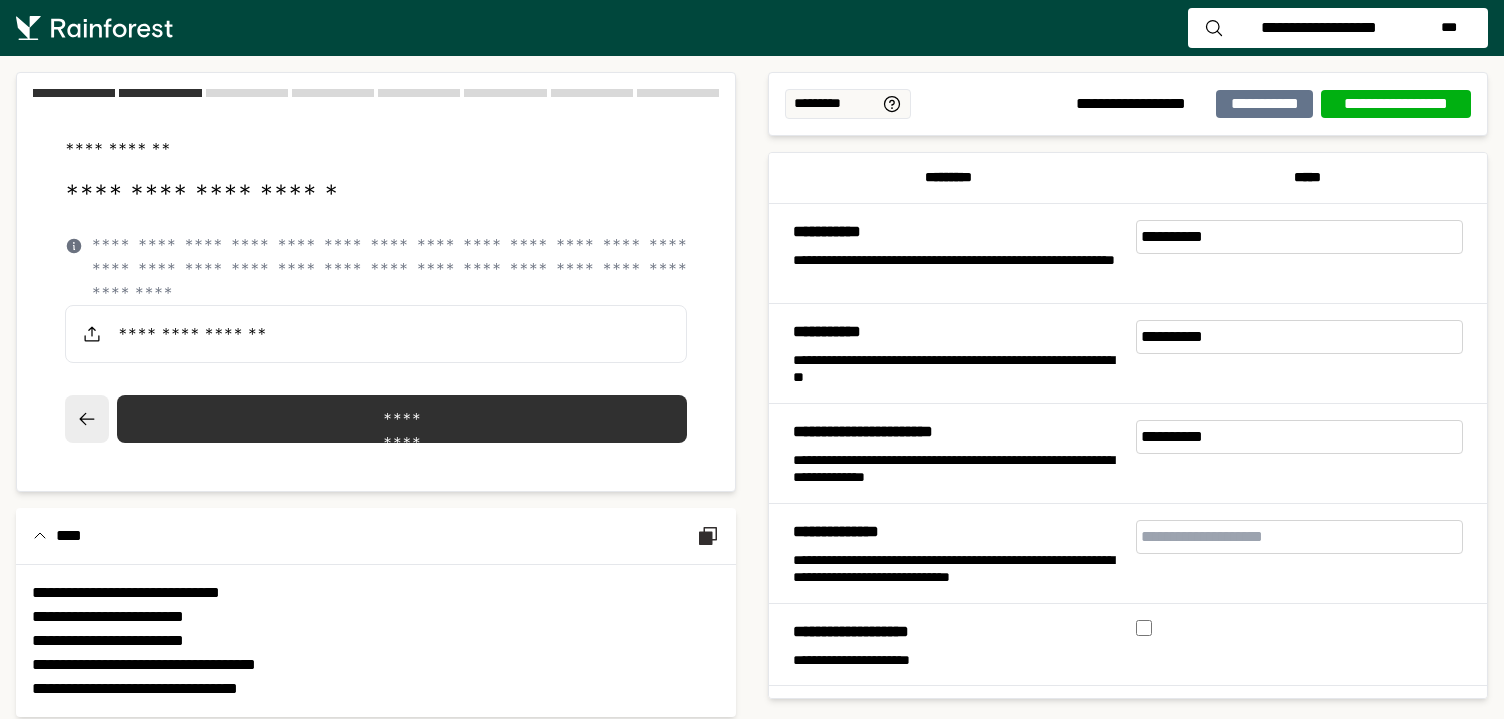 drag, startPoint x: 149, startPoint y: 271, endPoint x: 489, endPoint y: 280, distance: 340.1191 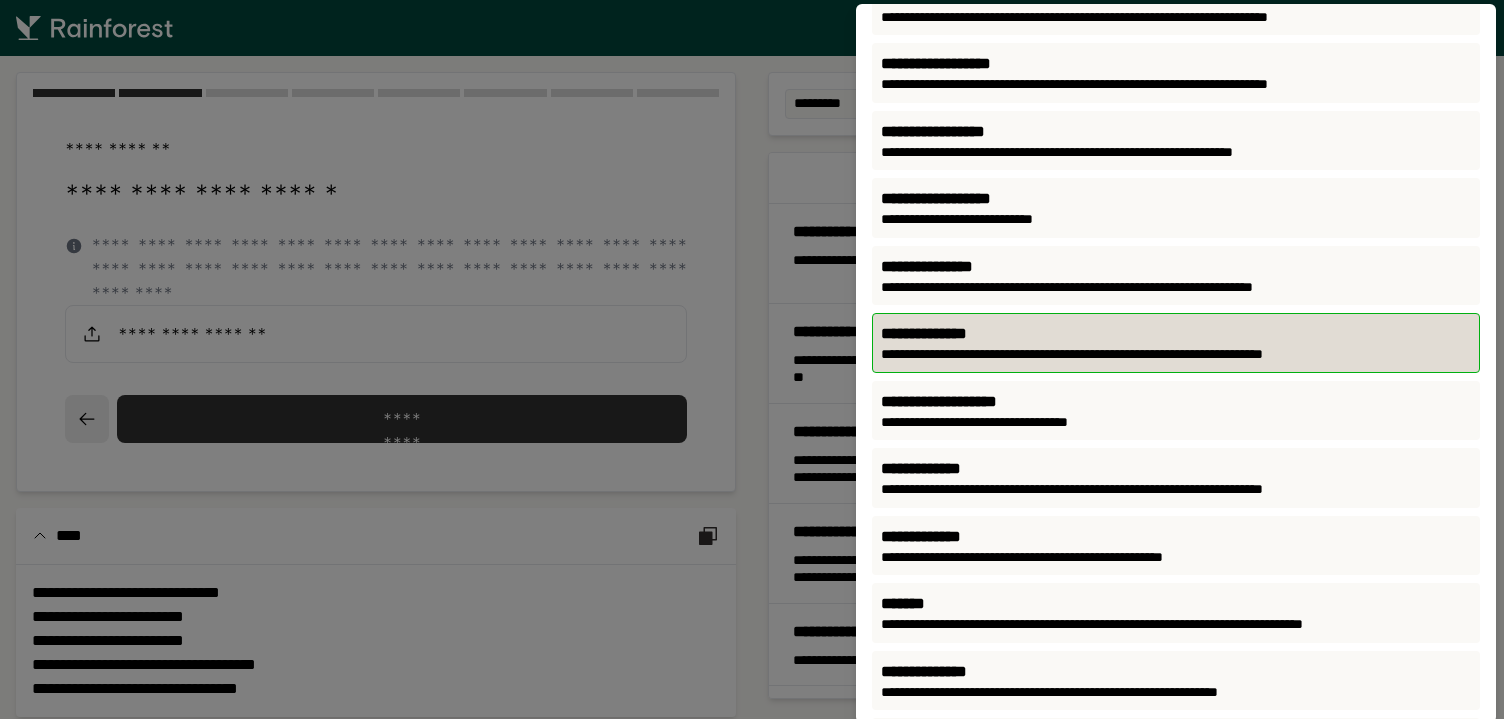 scroll, scrollTop: 165, scrollLeft: 0, axis: vertical 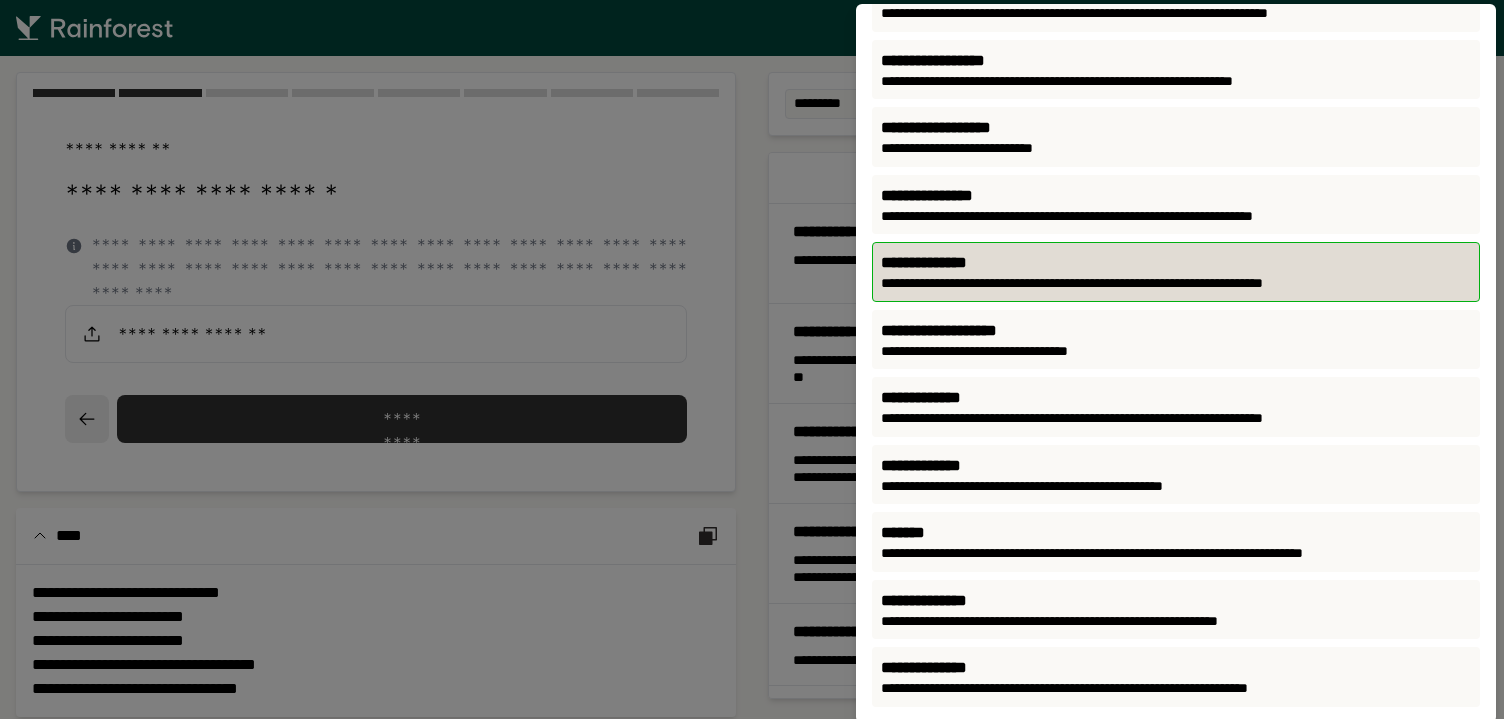 click on "**********" at bounding box center [1176, 263] 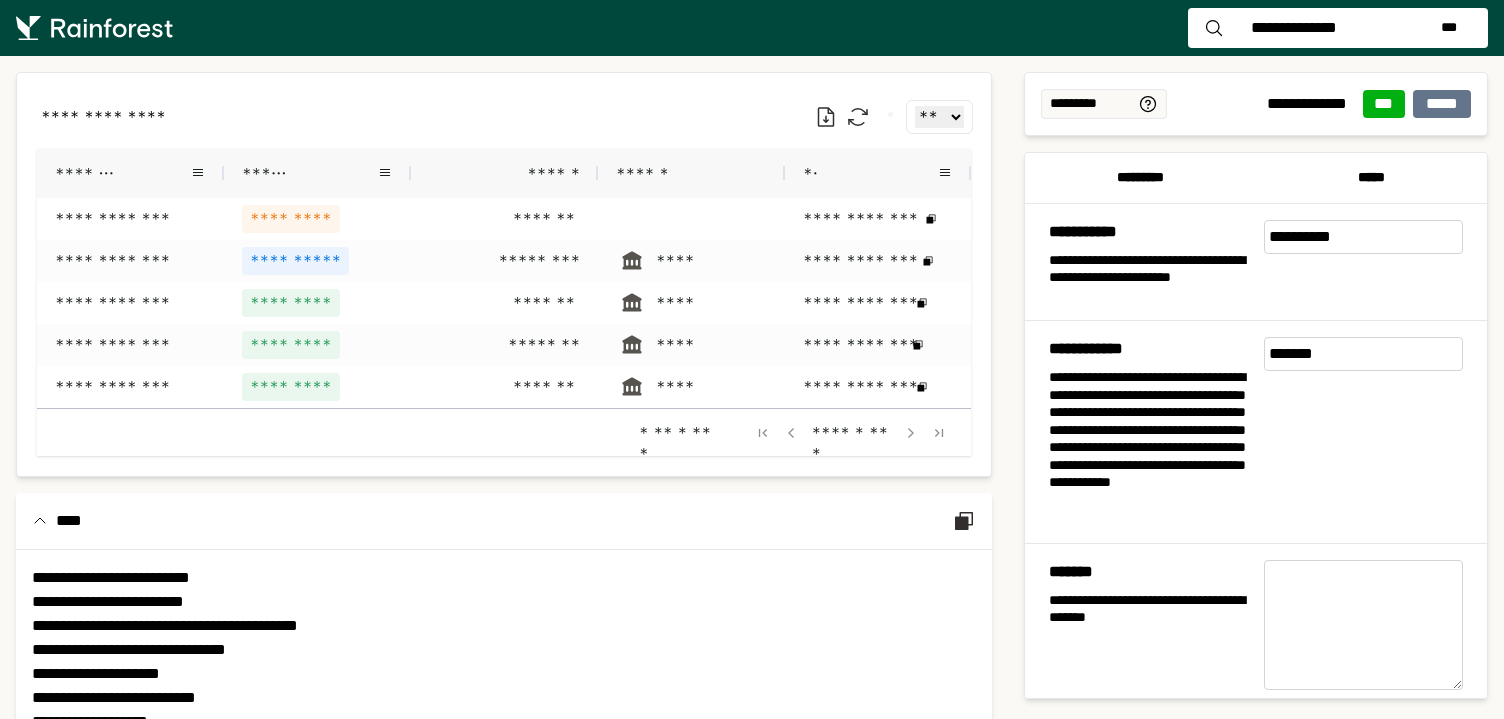 scroll, scrollTop: 0, scrollLeft: 0, axis: both 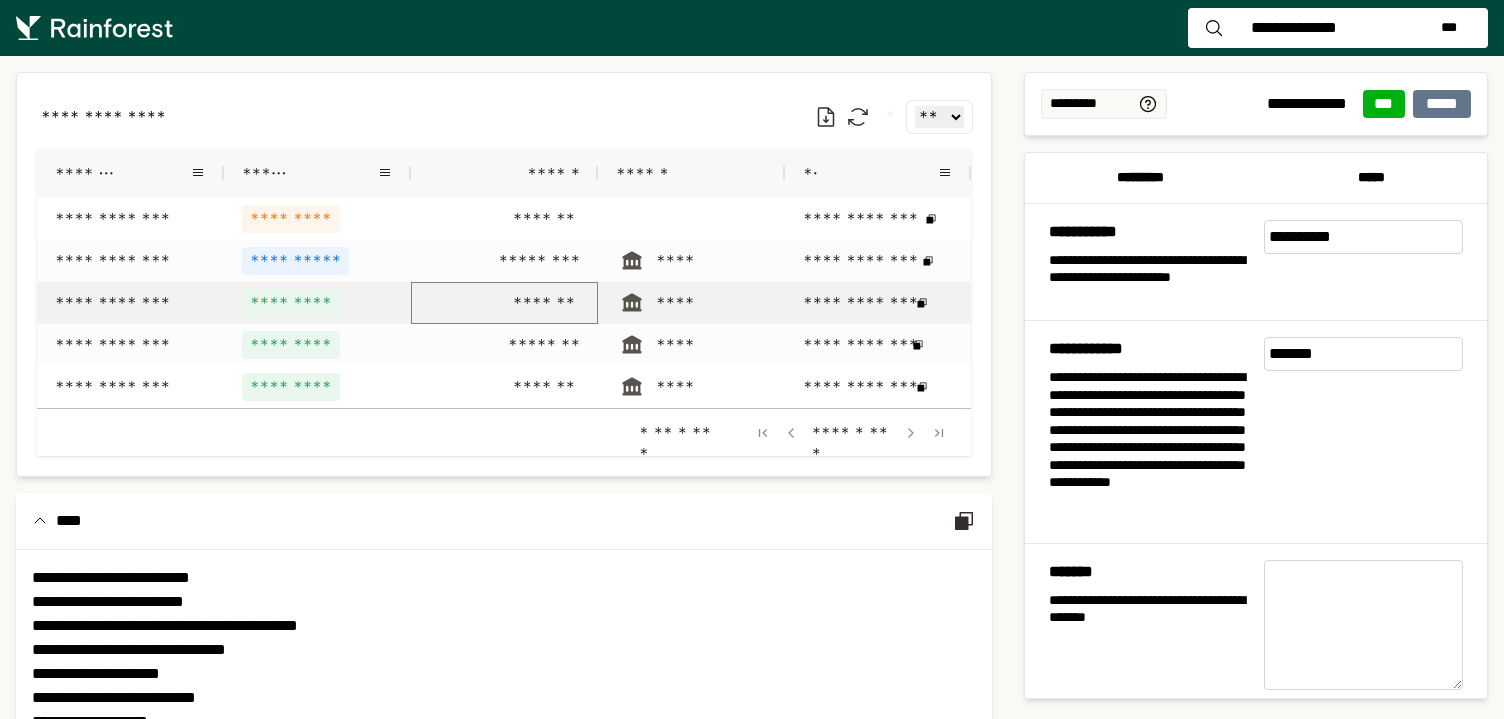 click on "*******" at bounding box center [546, 303] 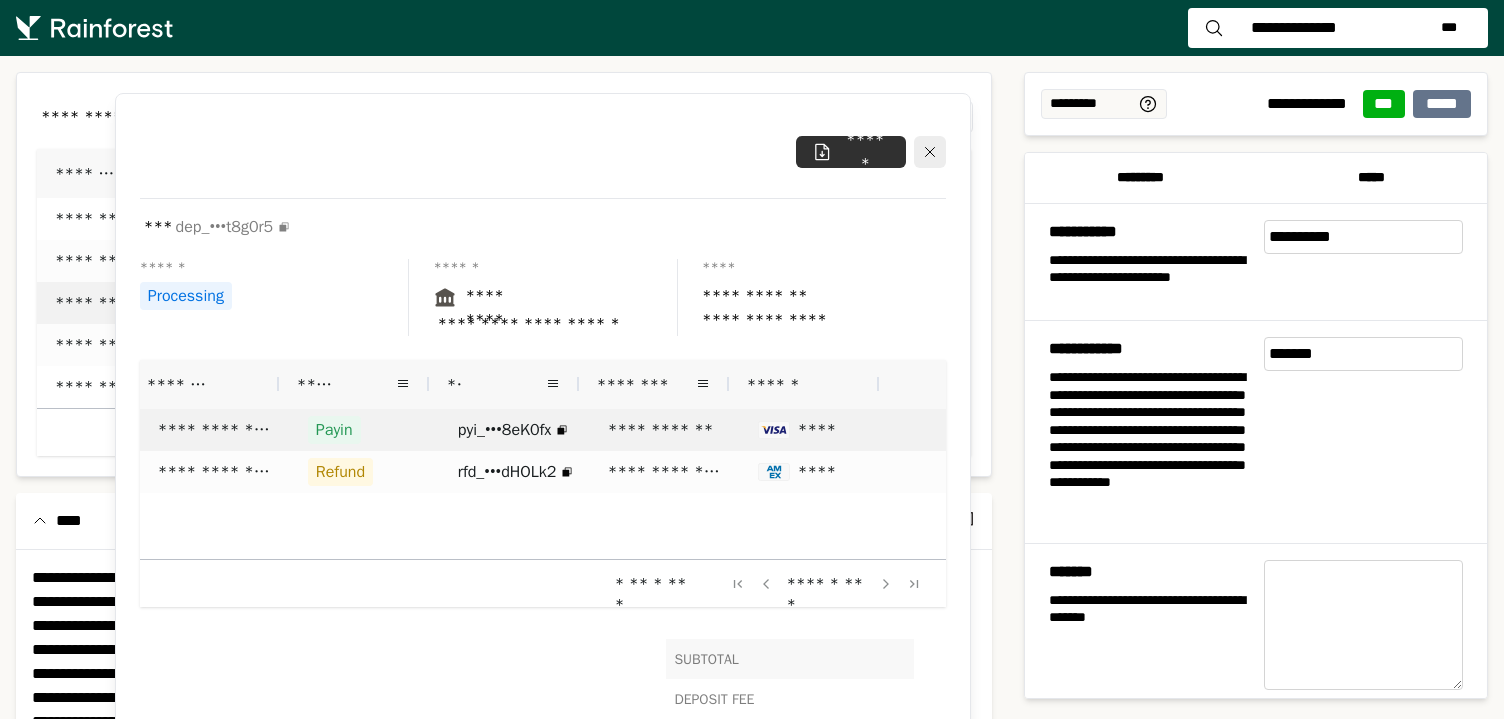 scroll, scrollTop: 0, scrollLeft: 94, axis: horizontal 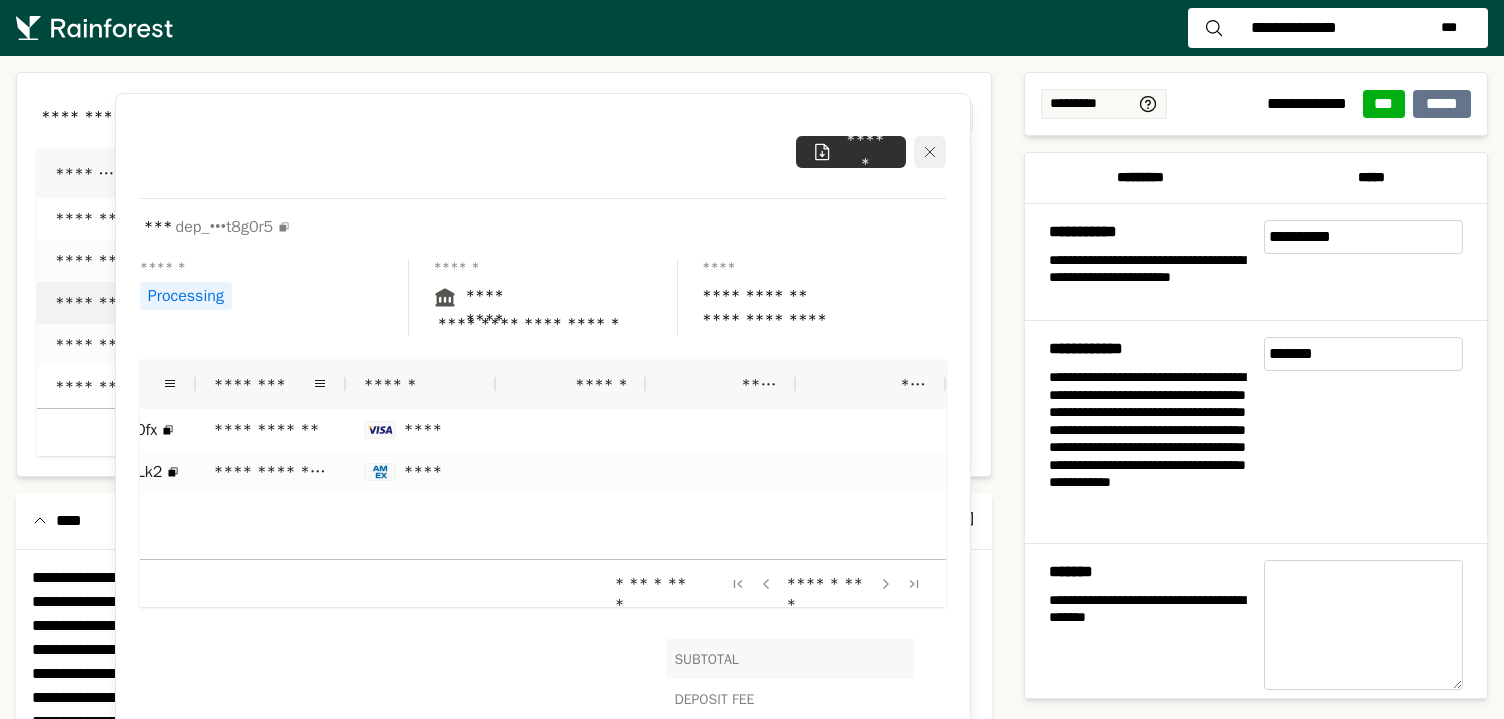 click 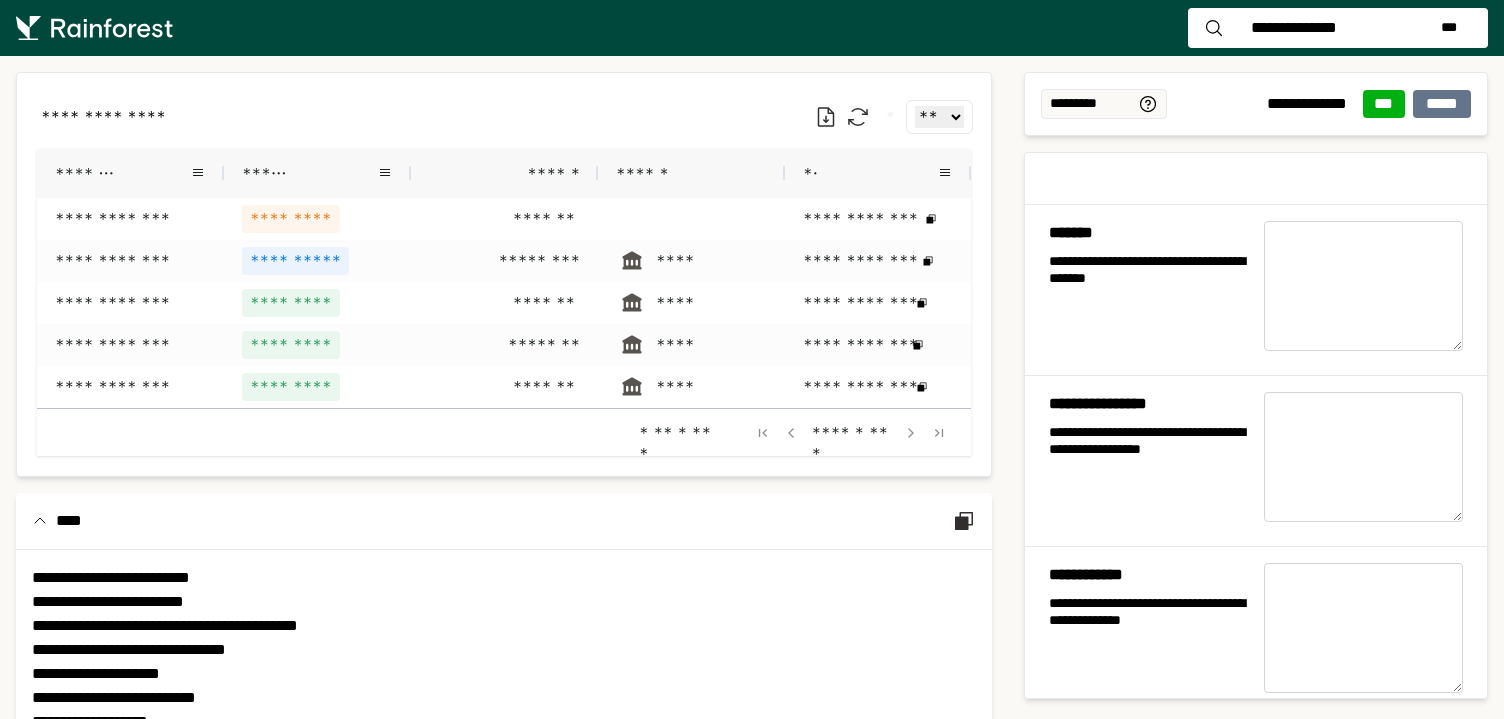 scroll, scrollTop: 357, scrollLeft: 0, axis: vertical 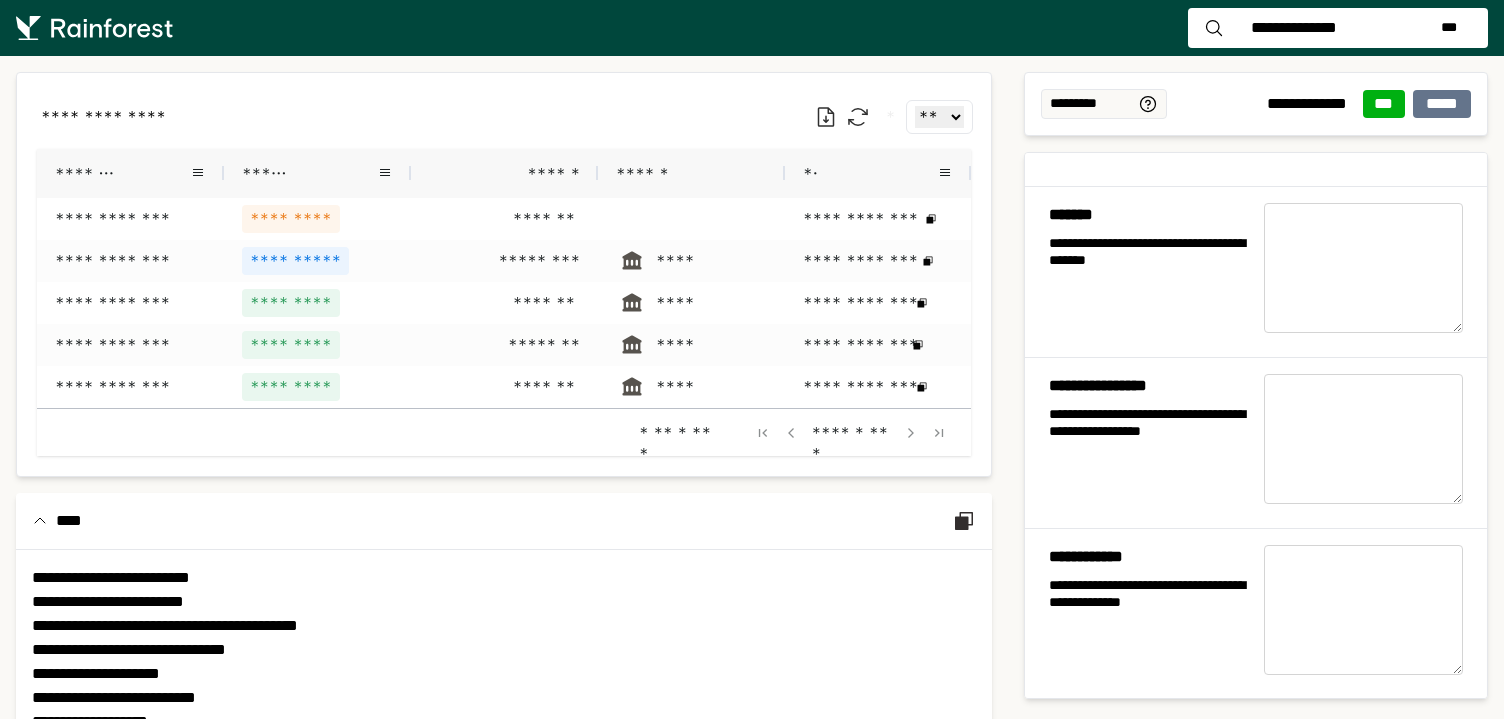 click on "**********" at bounding box center [1294, 28] 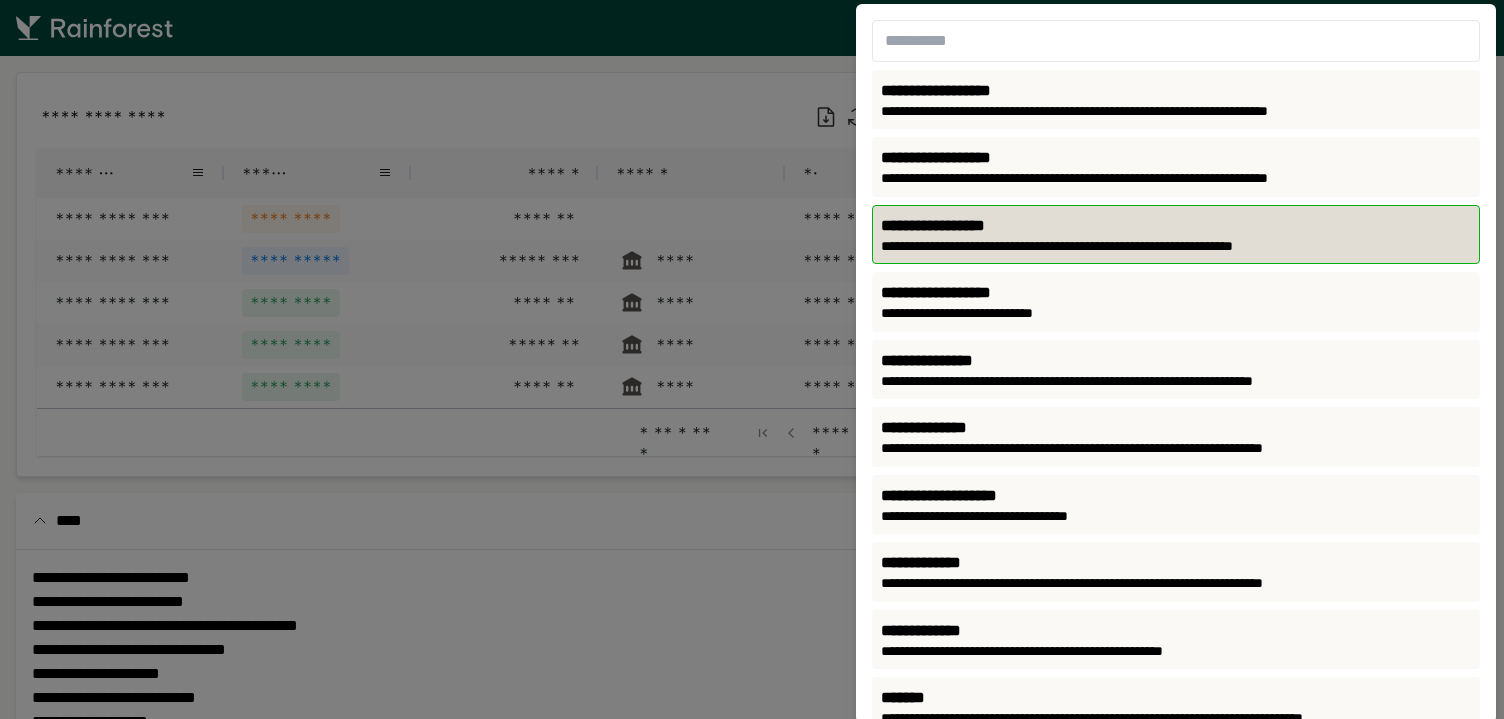 click on "**********" at bounding box center (1176, 247) 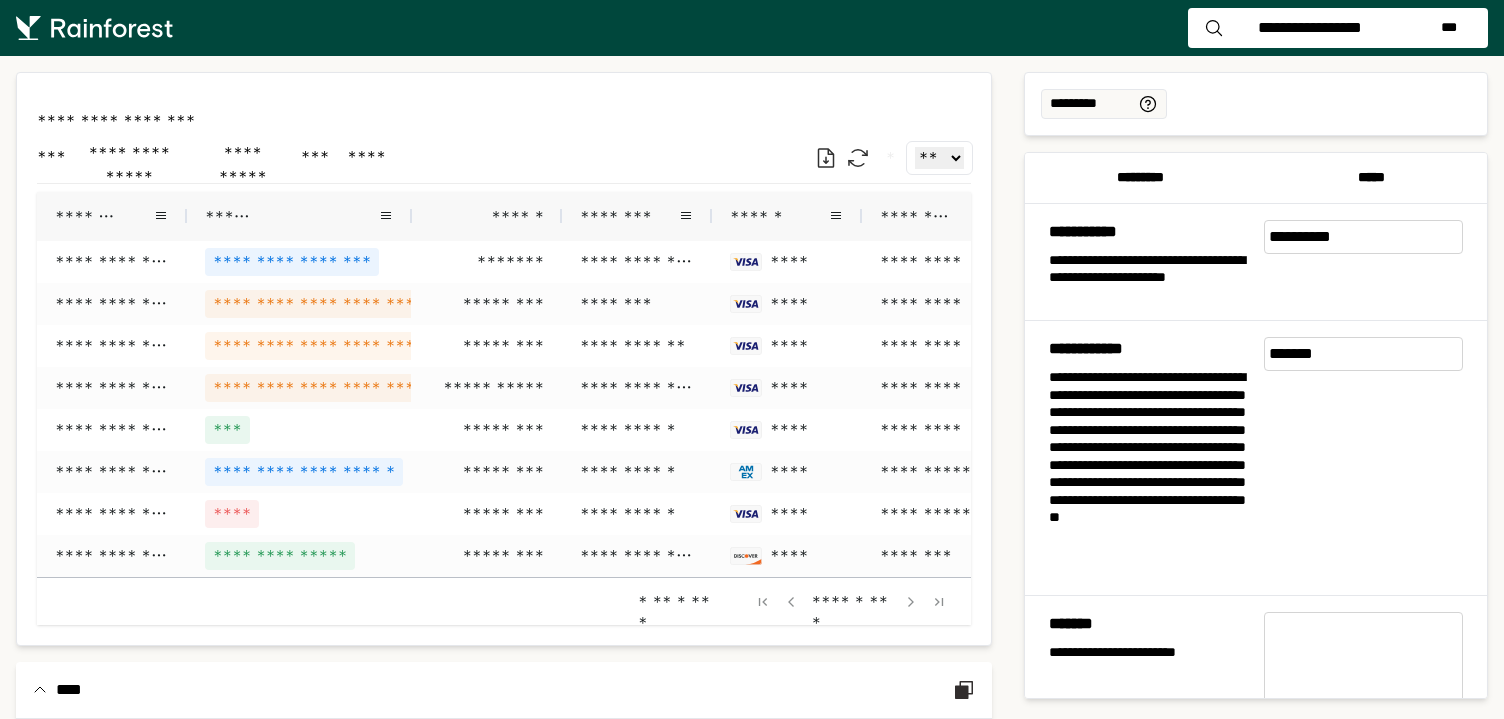 scroll, scrollTop: 0, scrollLeft: 0, axis: both 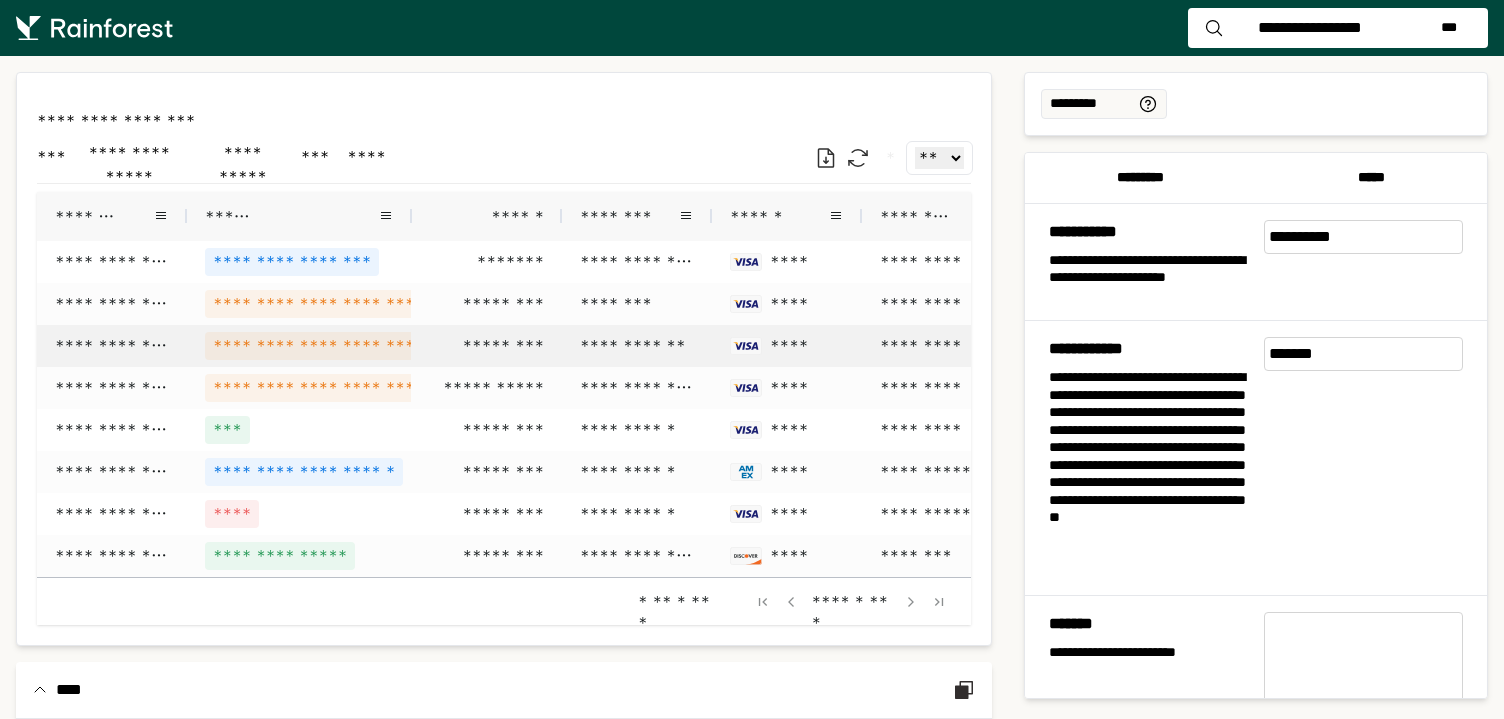 click on "**********" at bounding box center (313, 346) 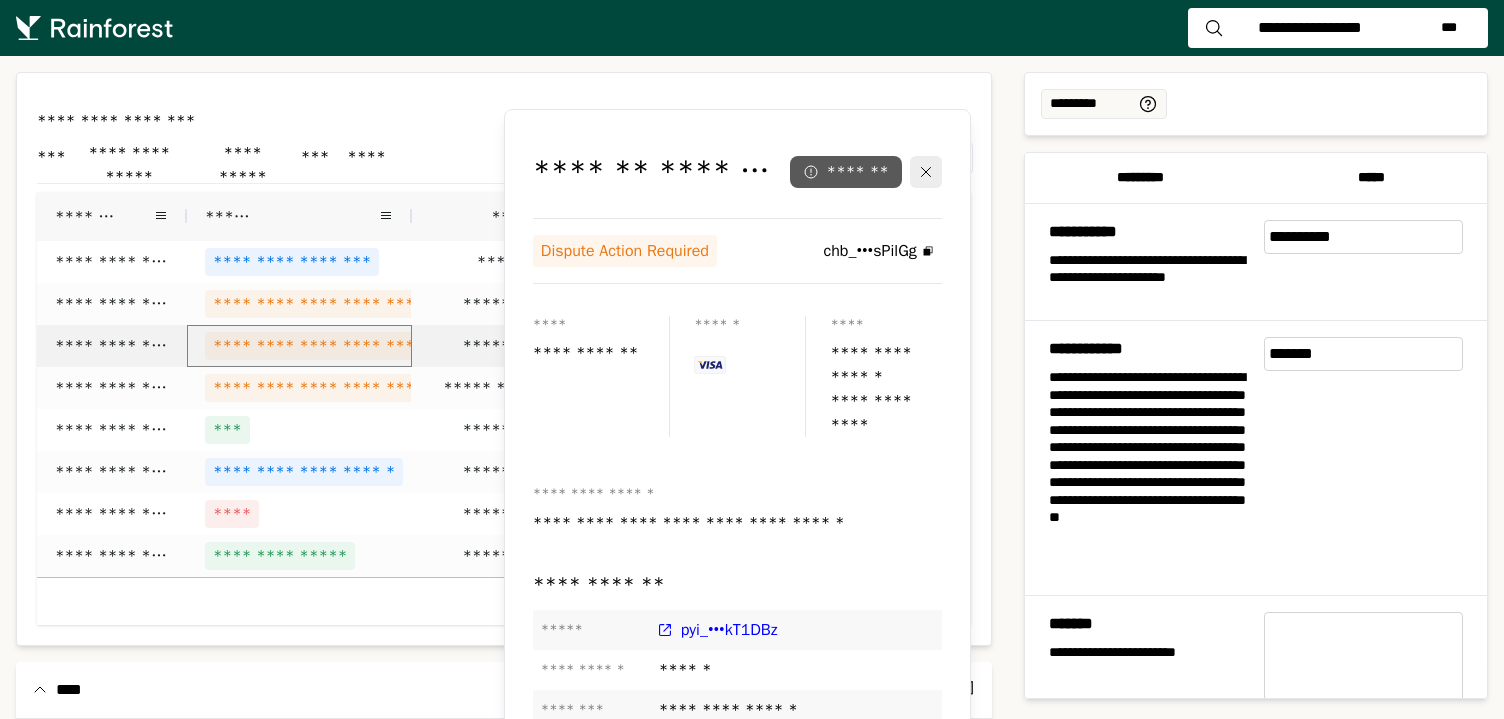 click on "*******" 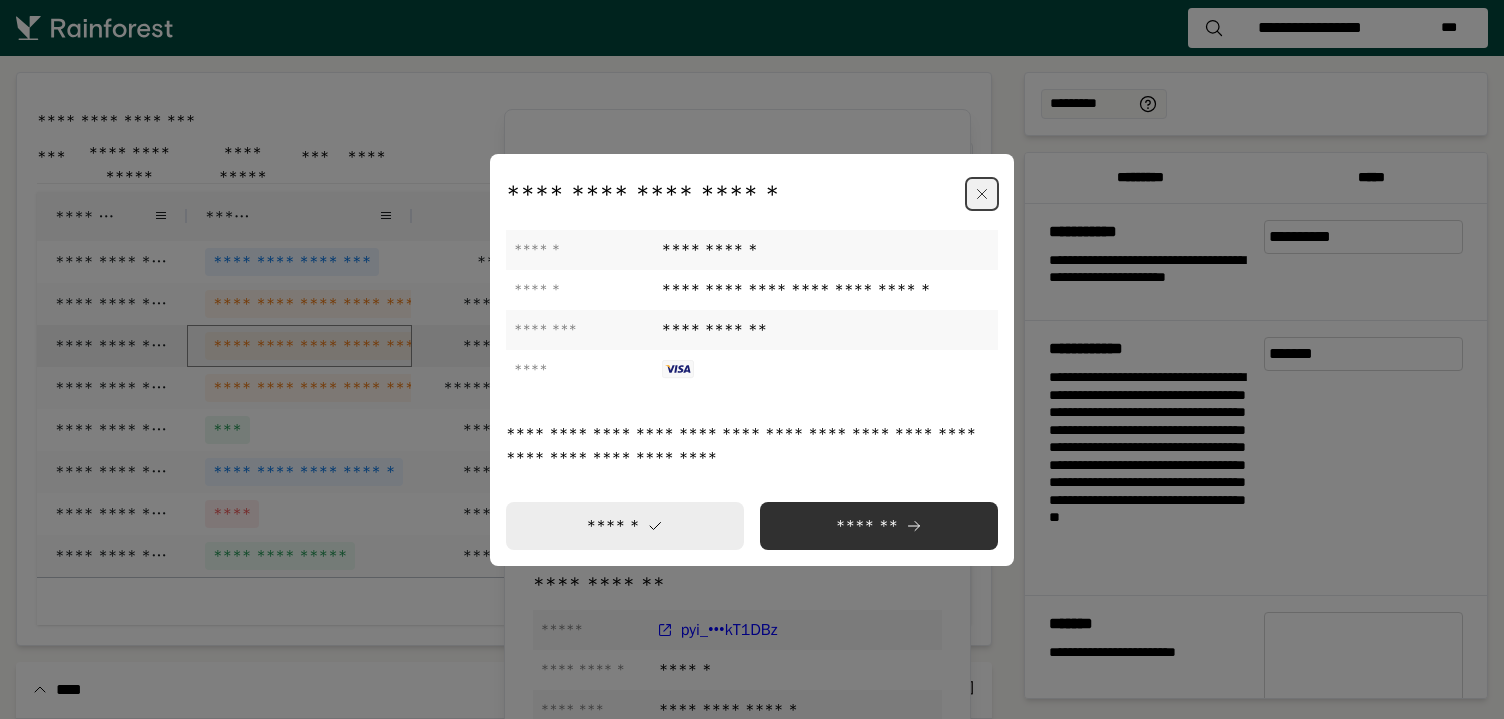 click 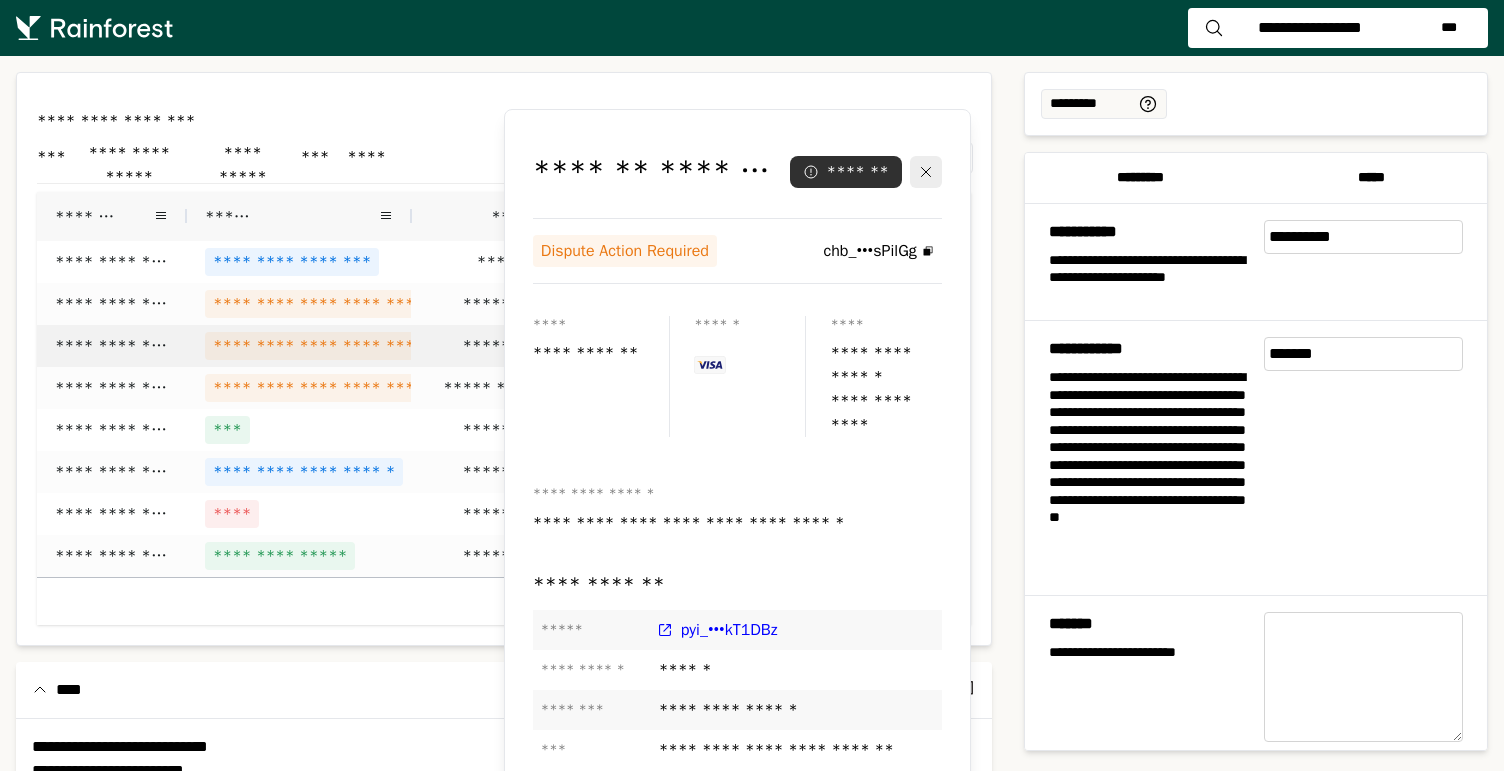 type 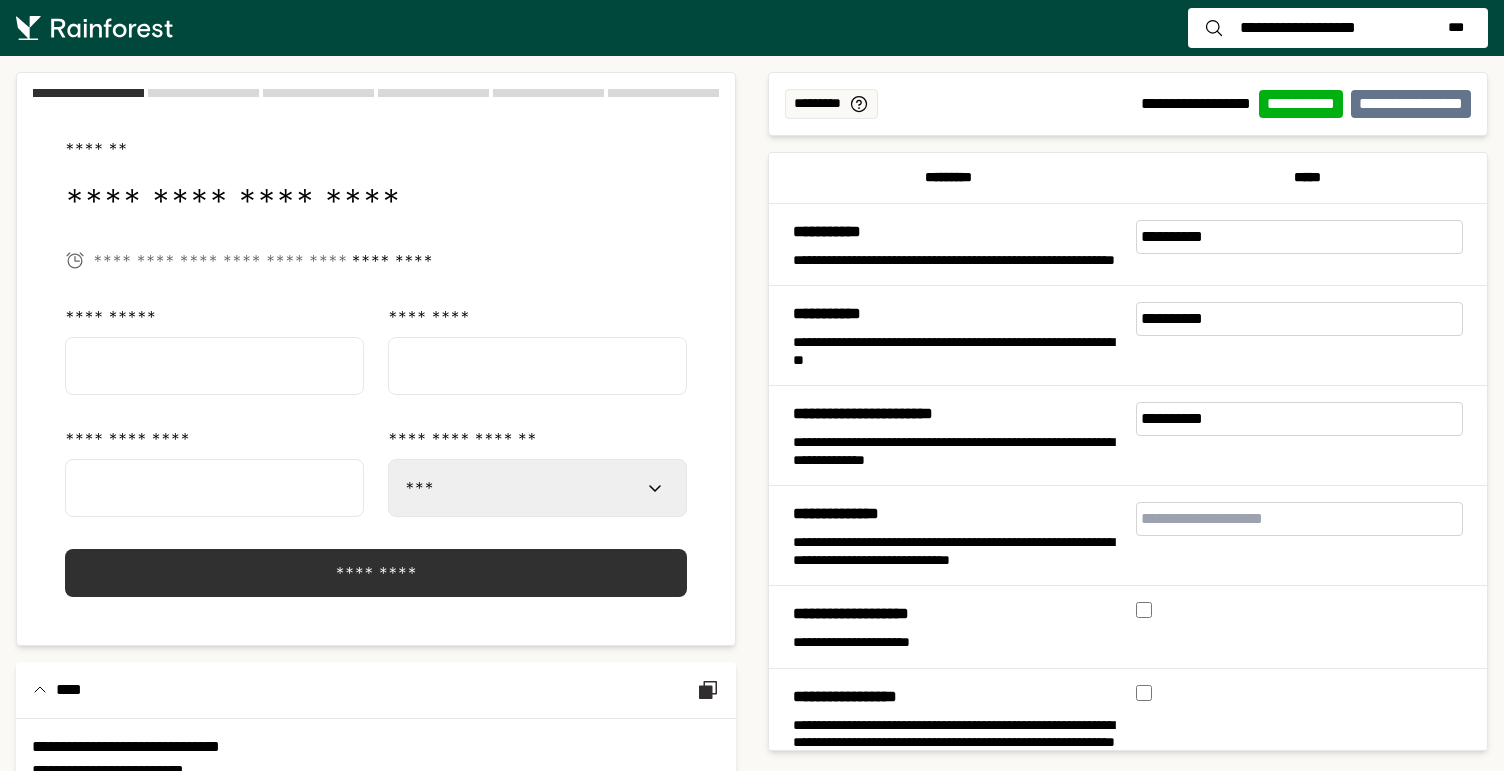 select on "***" 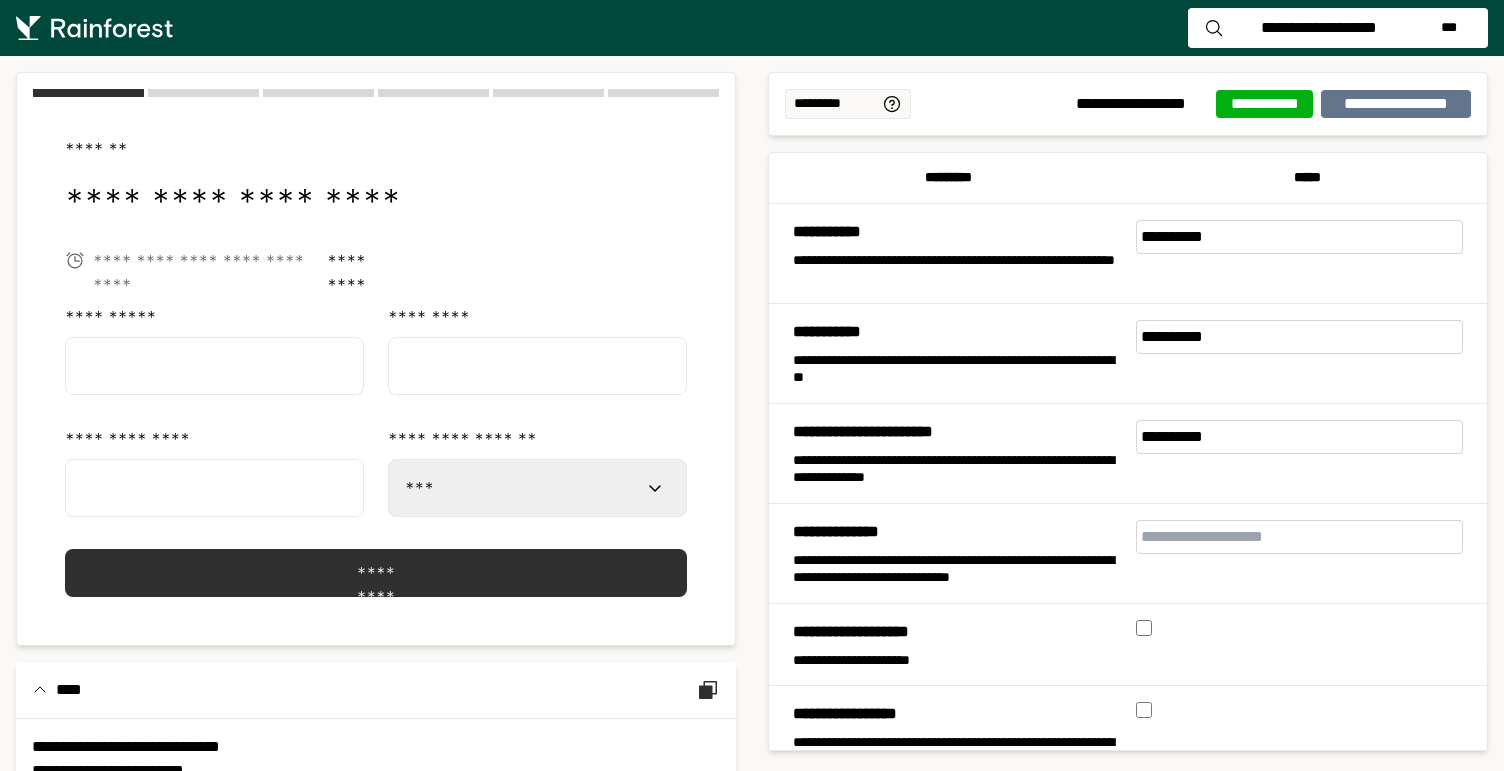scroll, scrollTop: 0, scrollLeft: 0, axis: both 